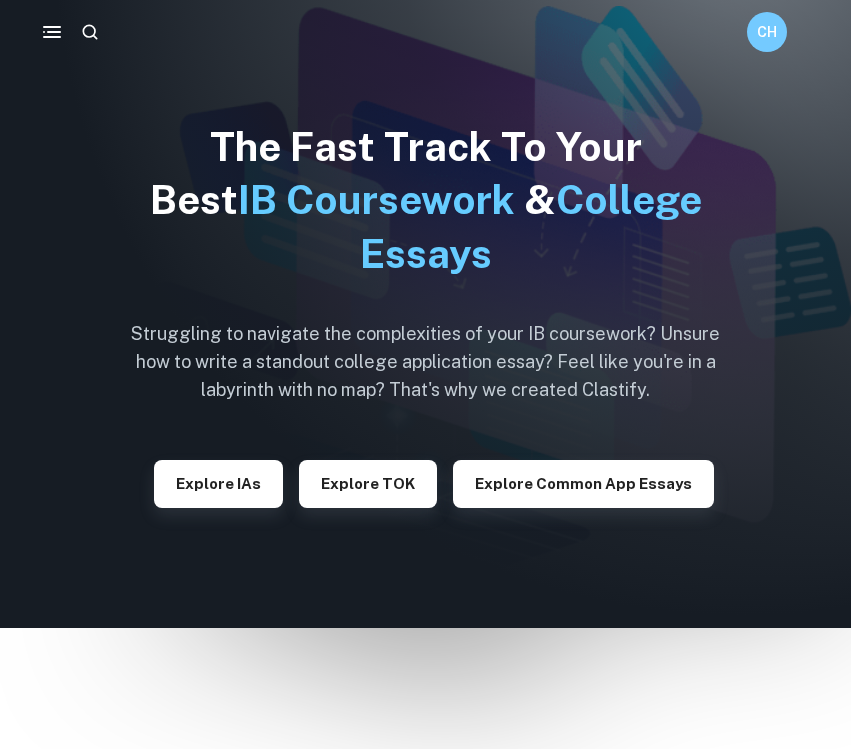 scroll, scrollTop: 0, scrollLeft: 0, axis: both 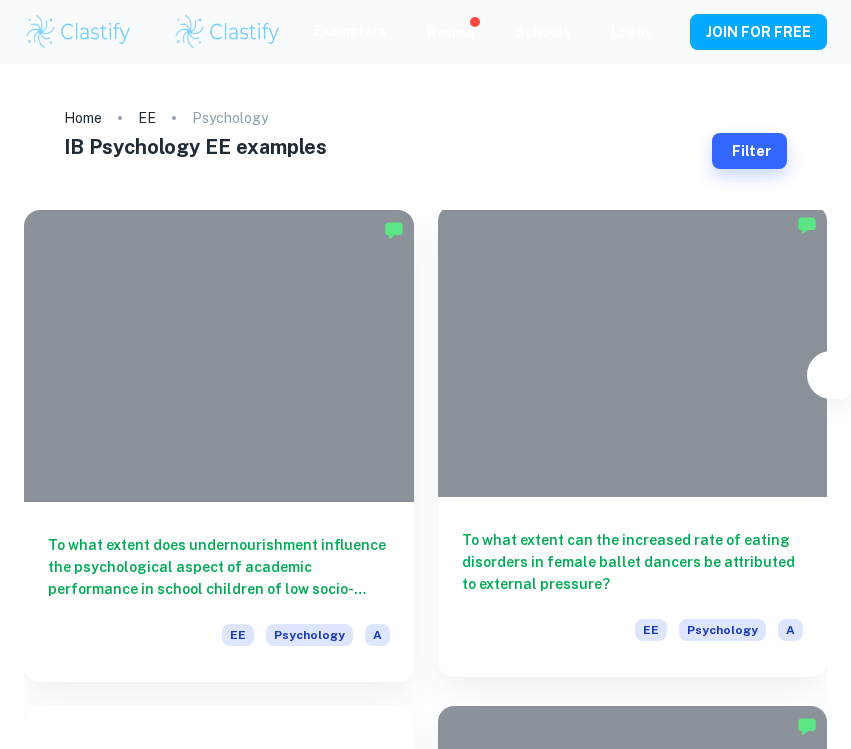 type on "Psychology" 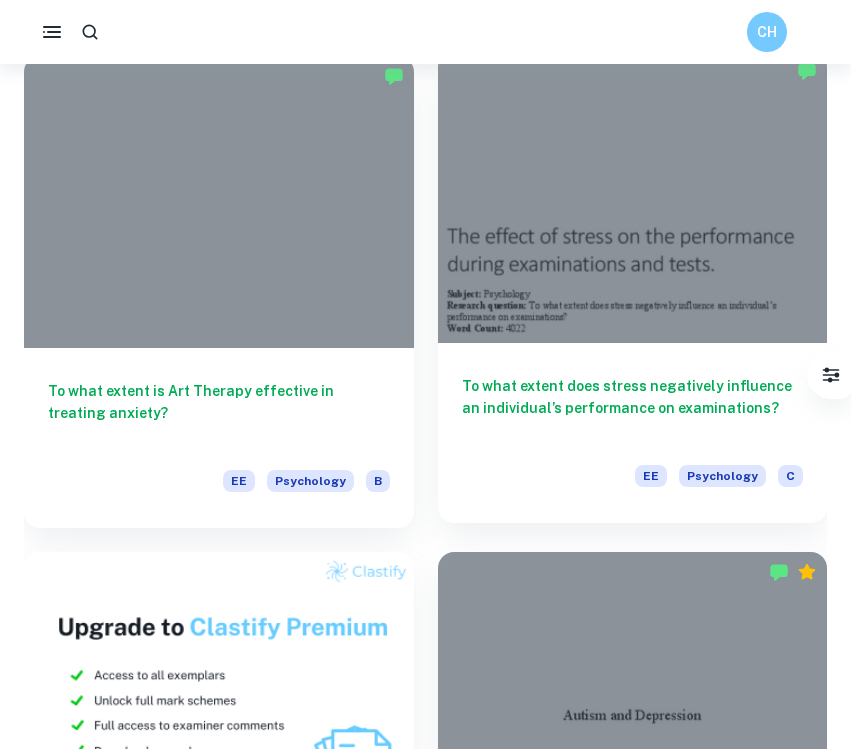 scroll, scrollTop: 5115, scrollLeft: 0, axis: vertical 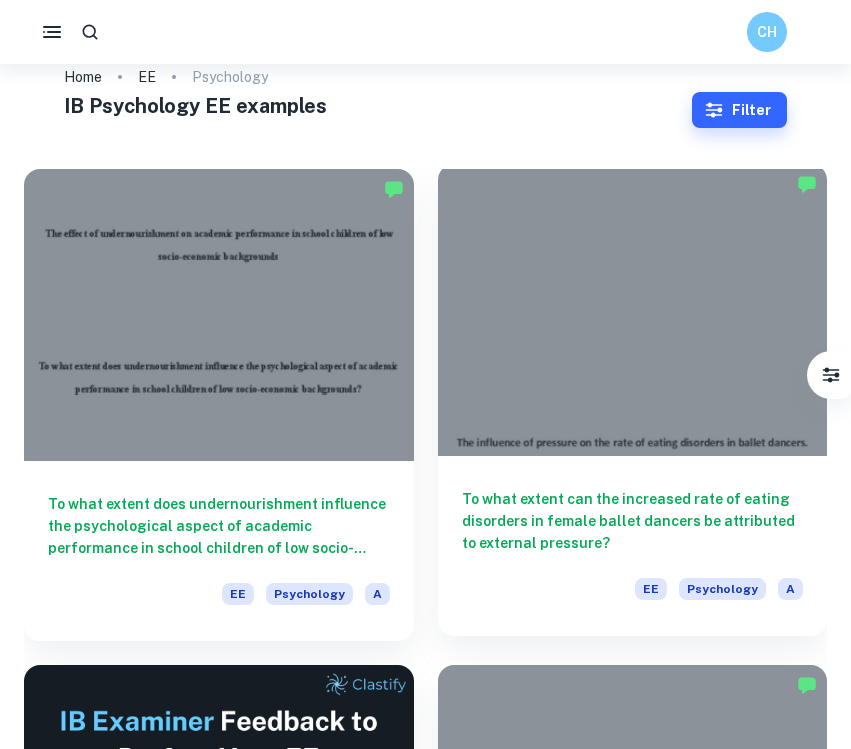 click on "To what extent can the increased rate of eating disorders in female ballet dancers be attributed to external pressure?" at bounding box center (633, 521) 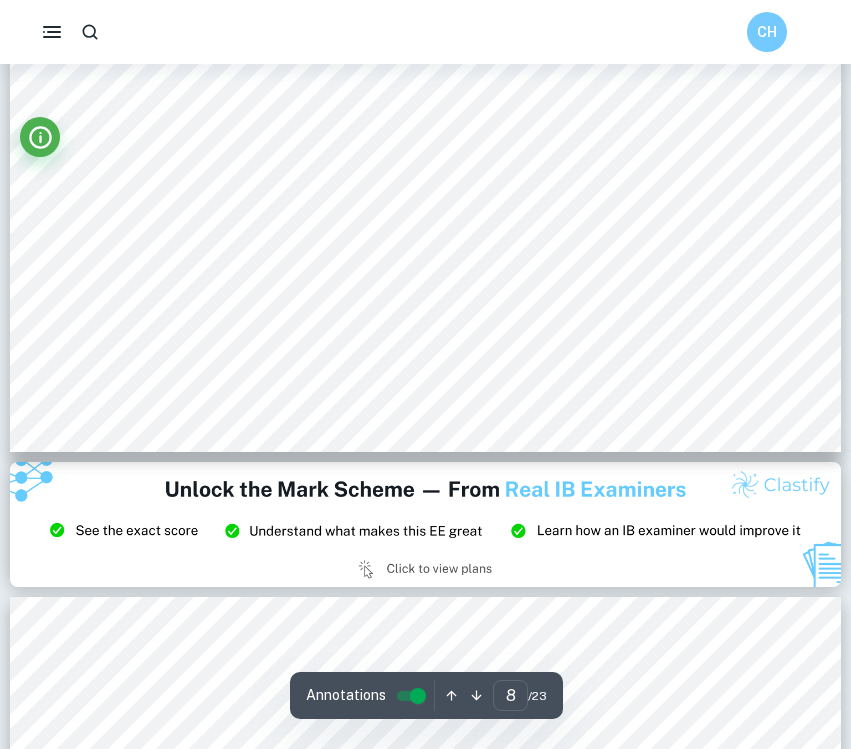 scroll, scrollTop: 9371, scrollLeft: 1, axis: both 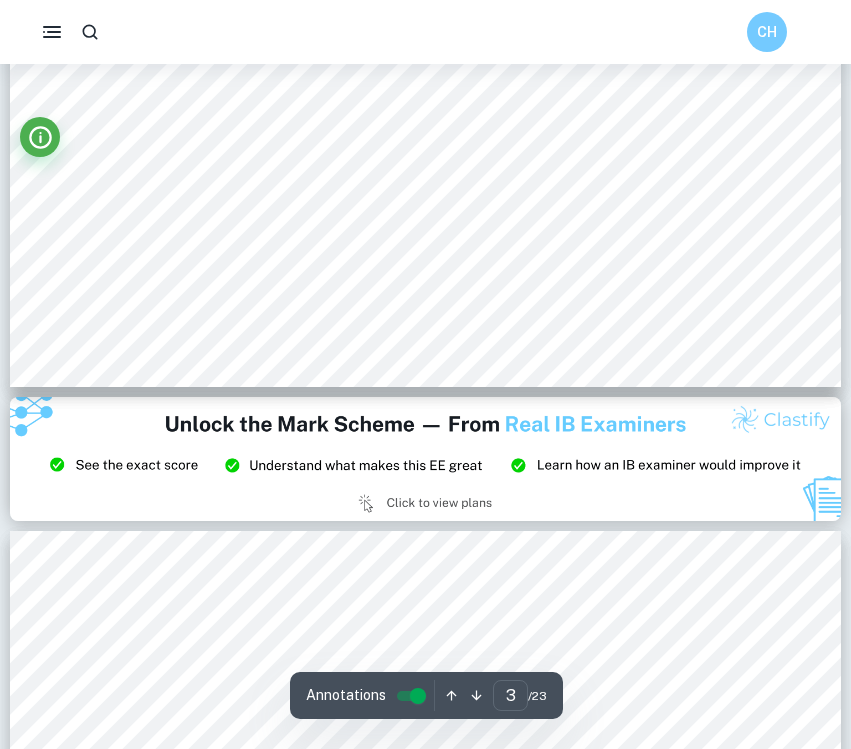 type on "2" 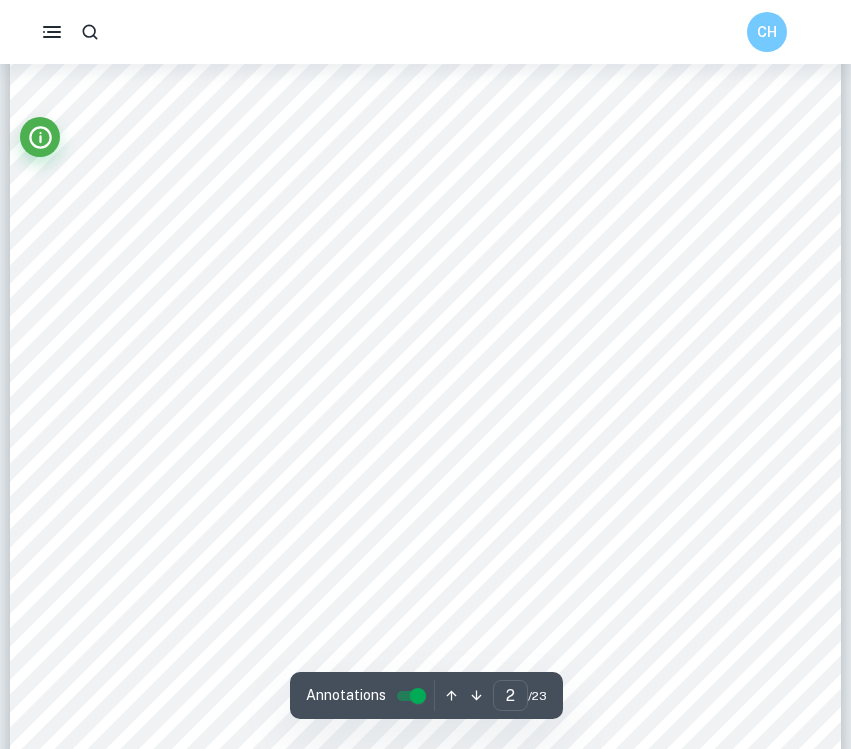 scroll, scrollTop: 1673, scrollLeft: 0, axis: vertical 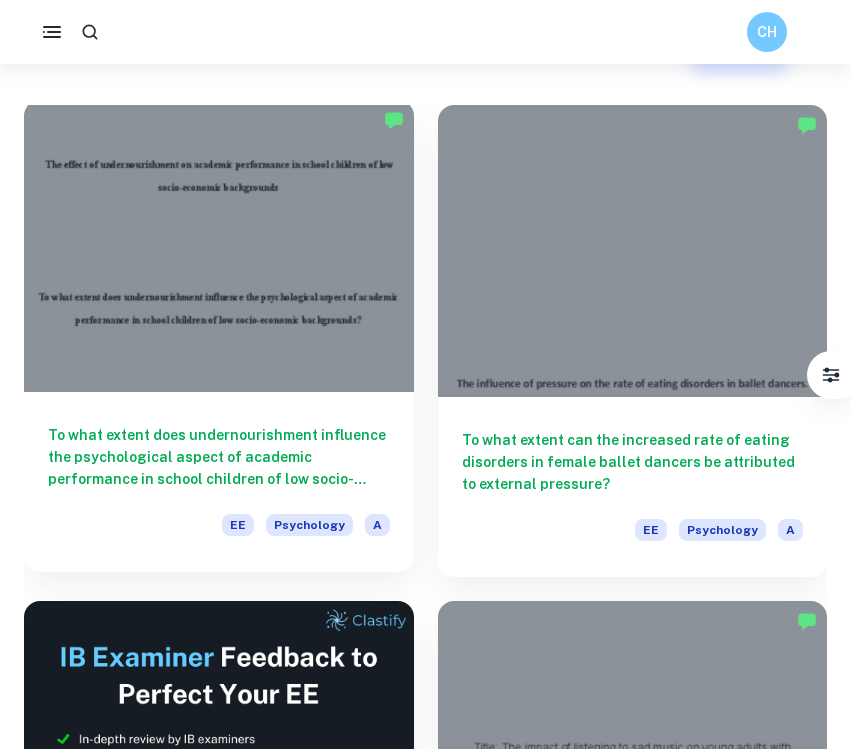 click on "To what extent does undernourishment influence the psychological aspect of academic performance in school children of low socio-economic backgrounds?" at bounding box center [219, 457] 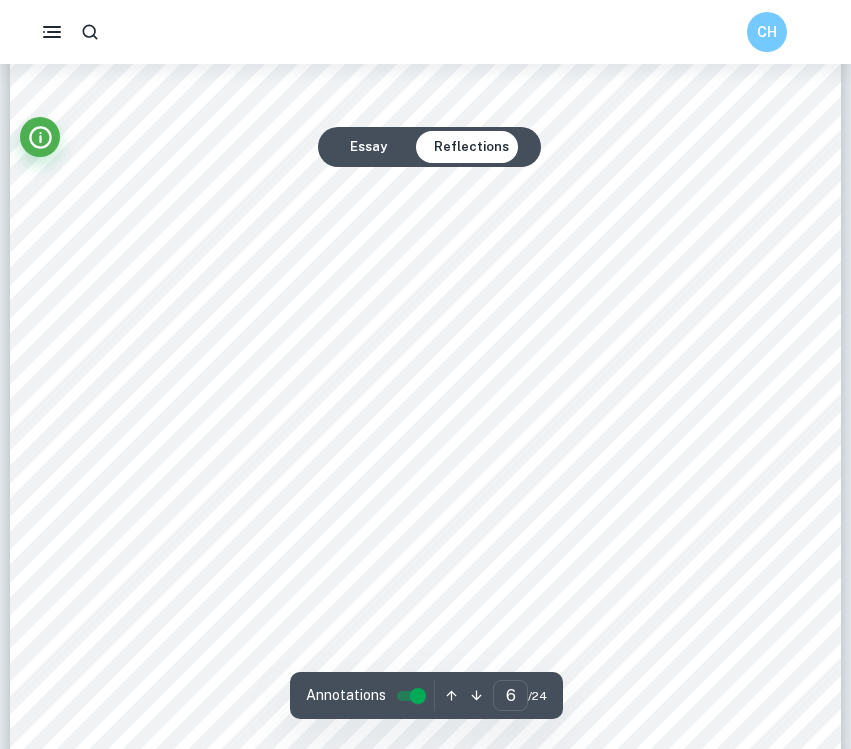 scroll, scrollTop: 6279, scrollLeft: 1, axis: both 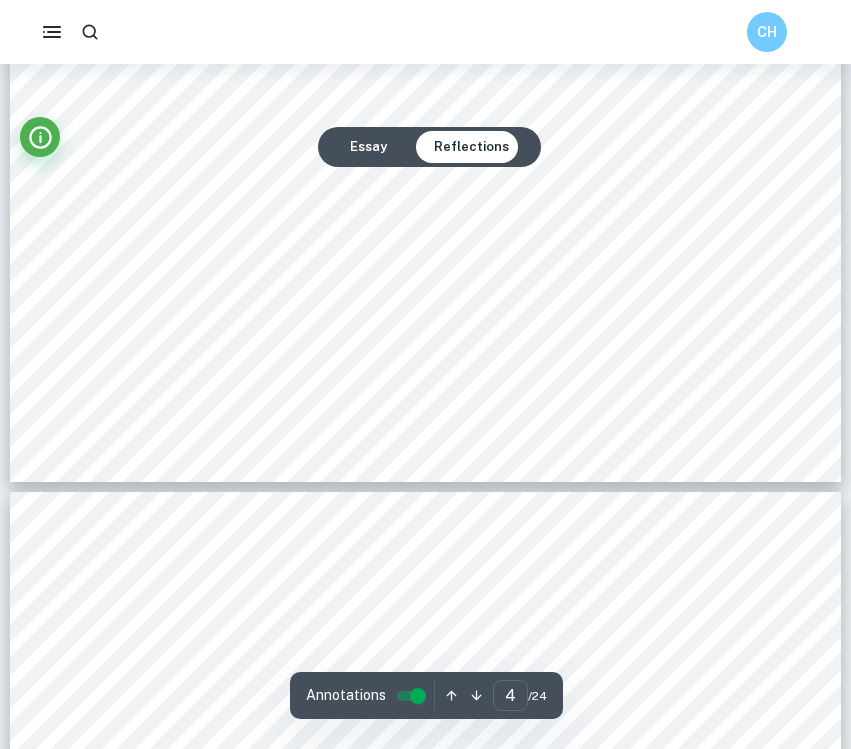 type on "3" 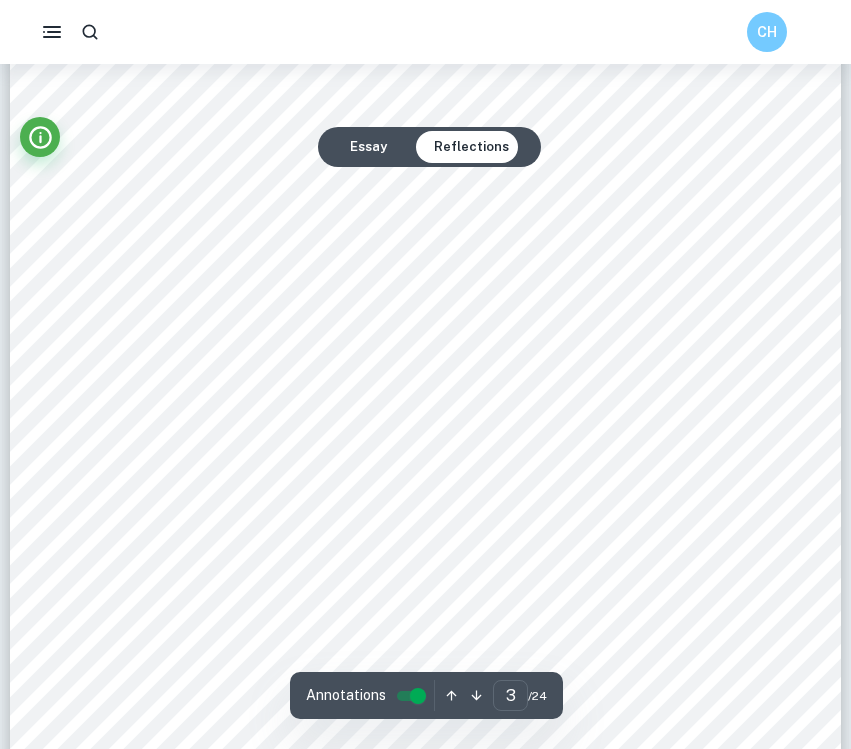 scroll, scrollTop: 2526, scrollLeft: 0, axis: vertical 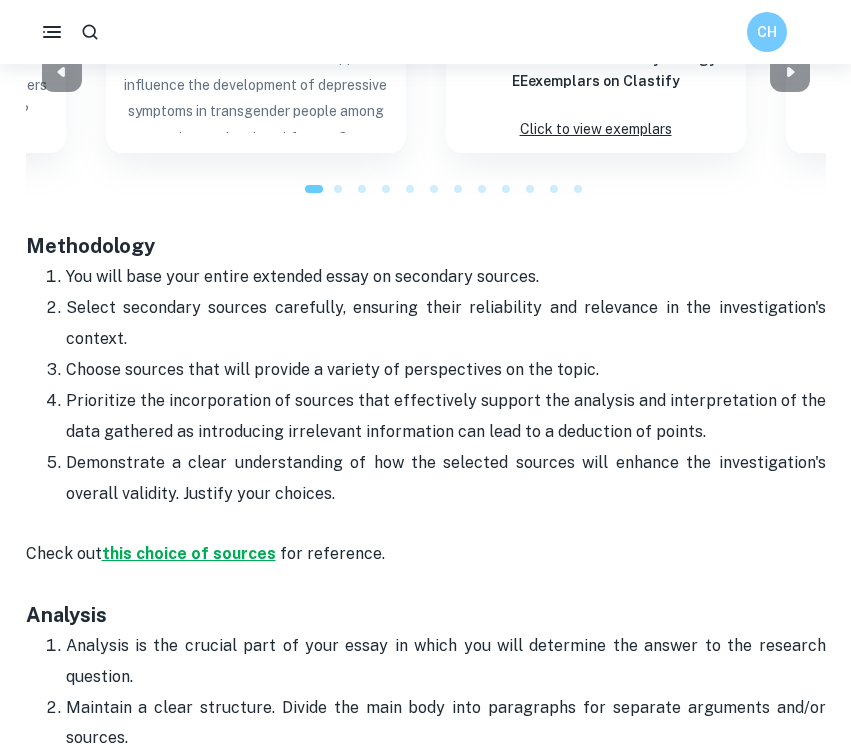 click on "this choice of sources" at bounding box center [189, 553] 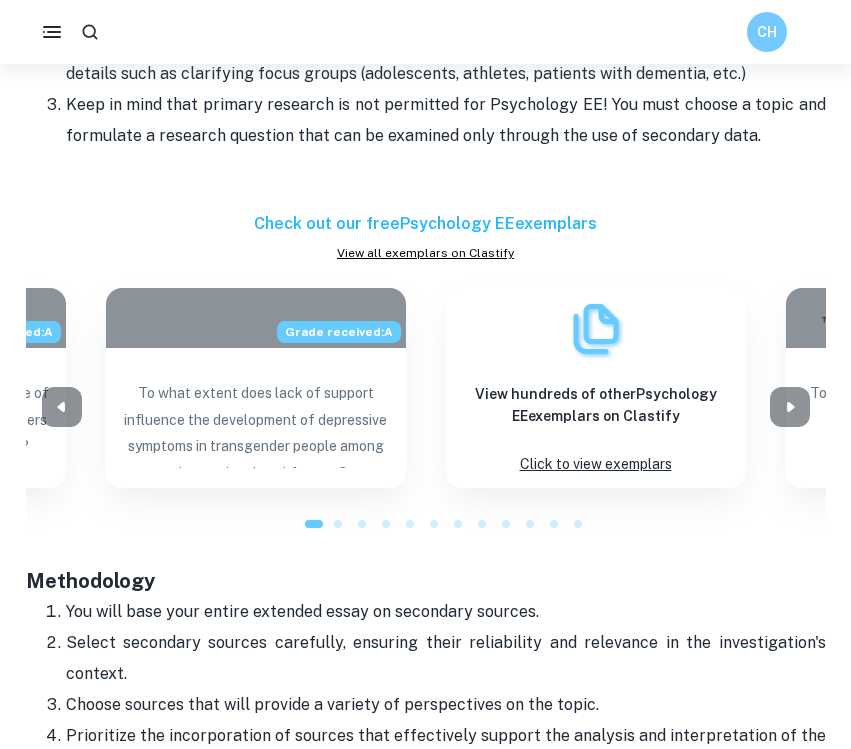 scroll, scrollTop: 1647, scrollLeft: 0, axis: vertical 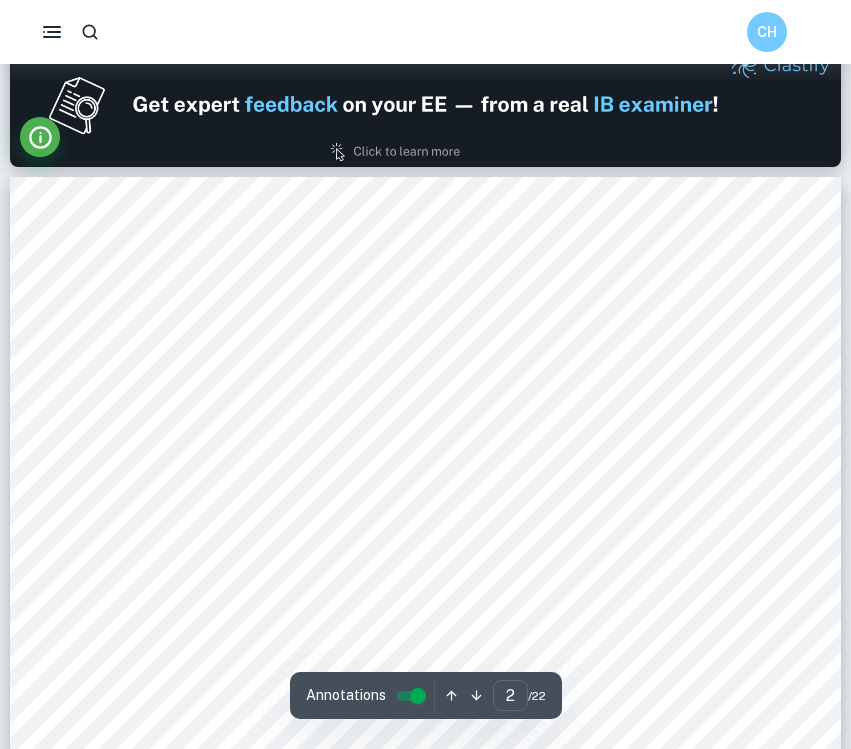 type on "1" 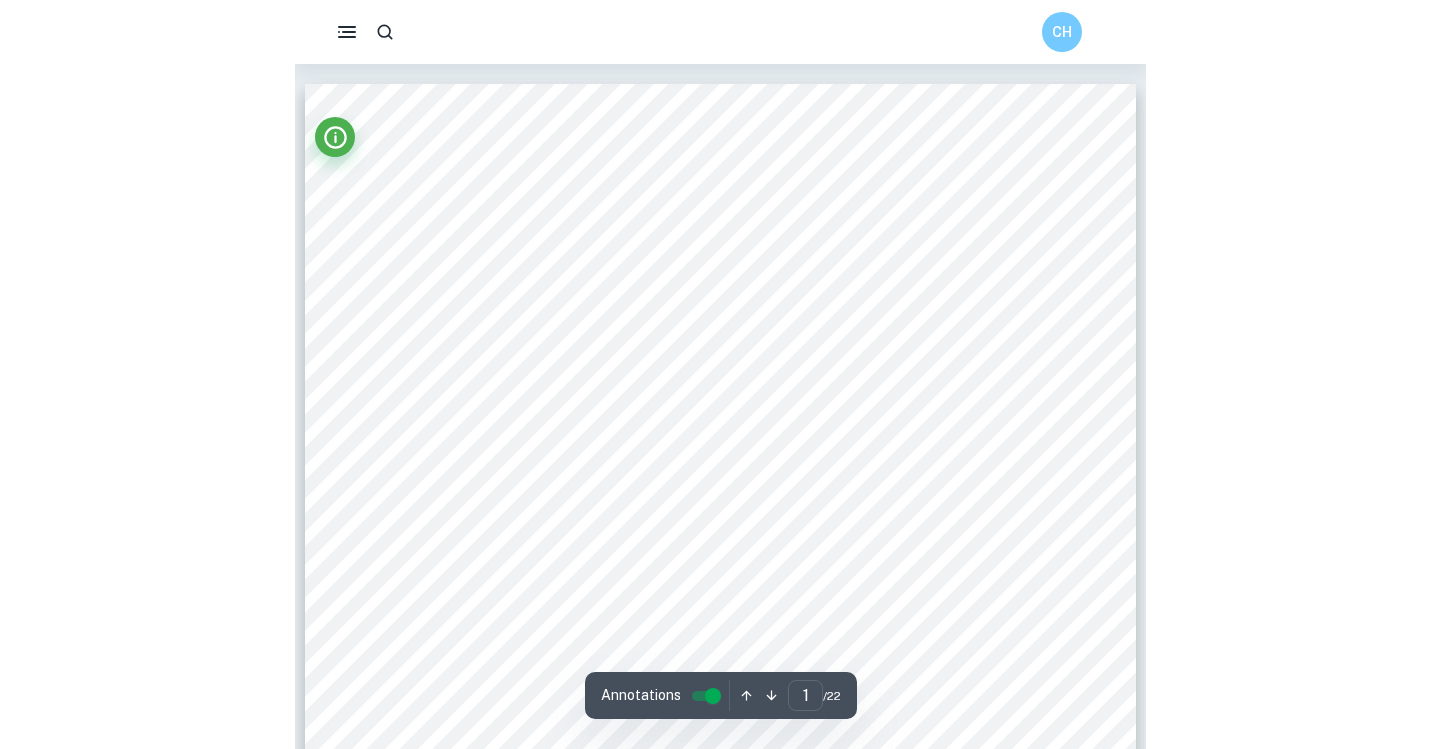 scroll, scrollTop: 0, scrollLeft: 0, axis: both 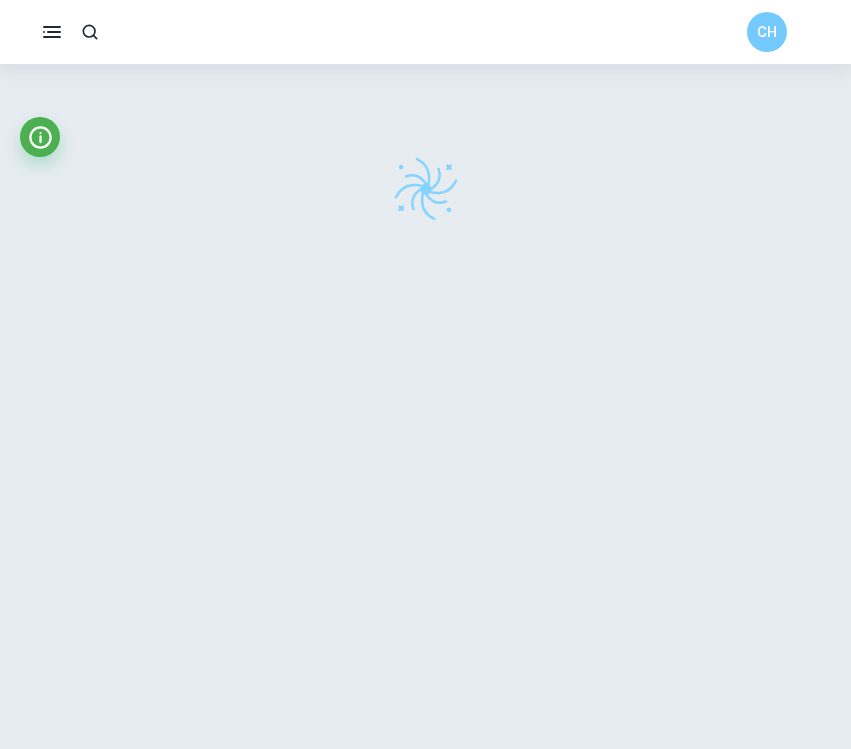 checkbox on "true" 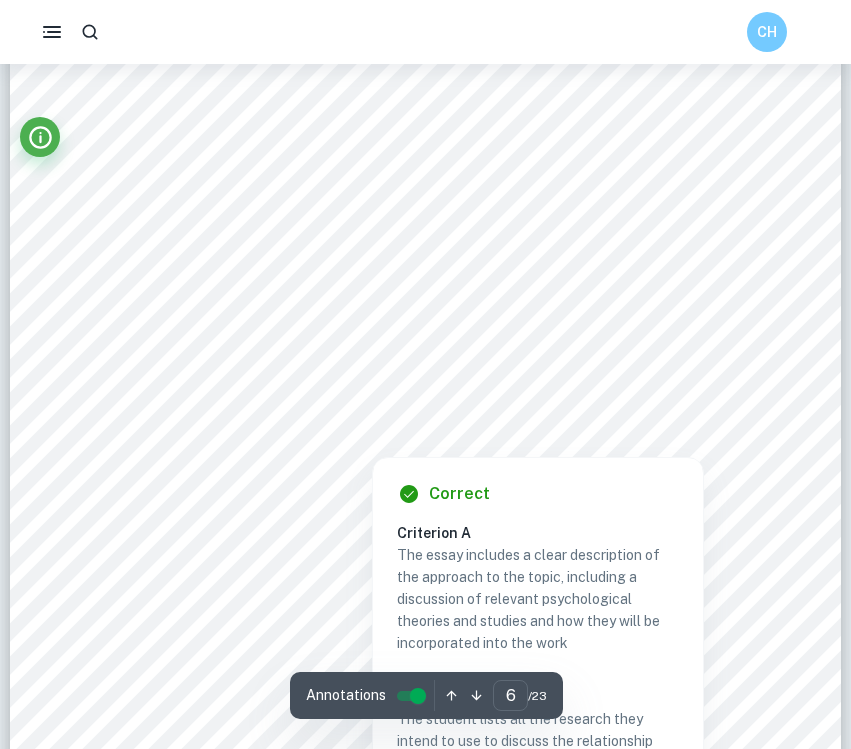 scroll, scrollTop: 6317, scrollLeft: 0, axis: vertical 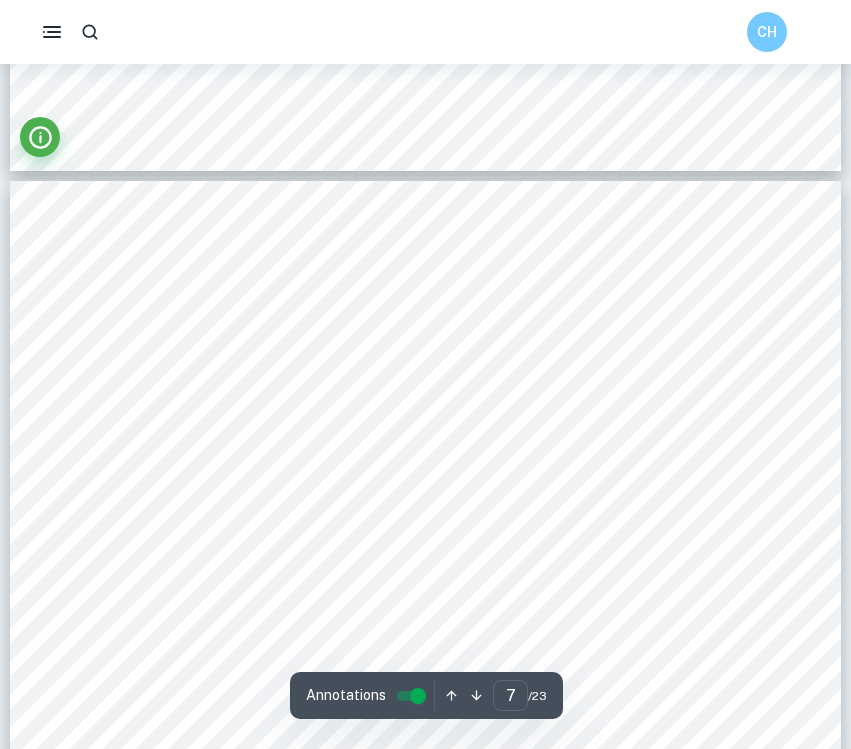 type on "6" 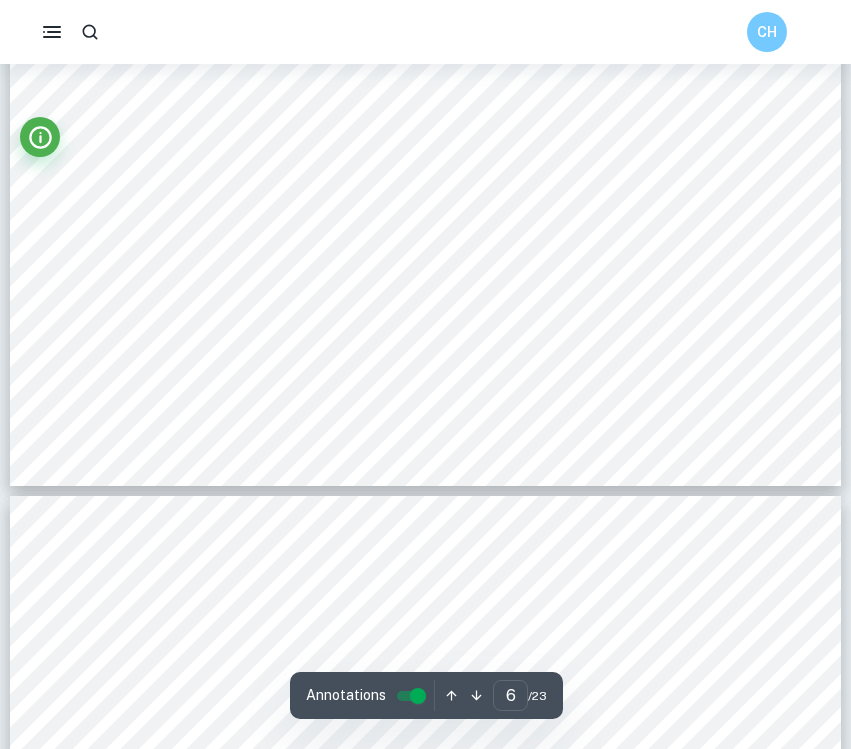 scroll, scrollTop: 6963, scrollLeft: 0, axis: vertical 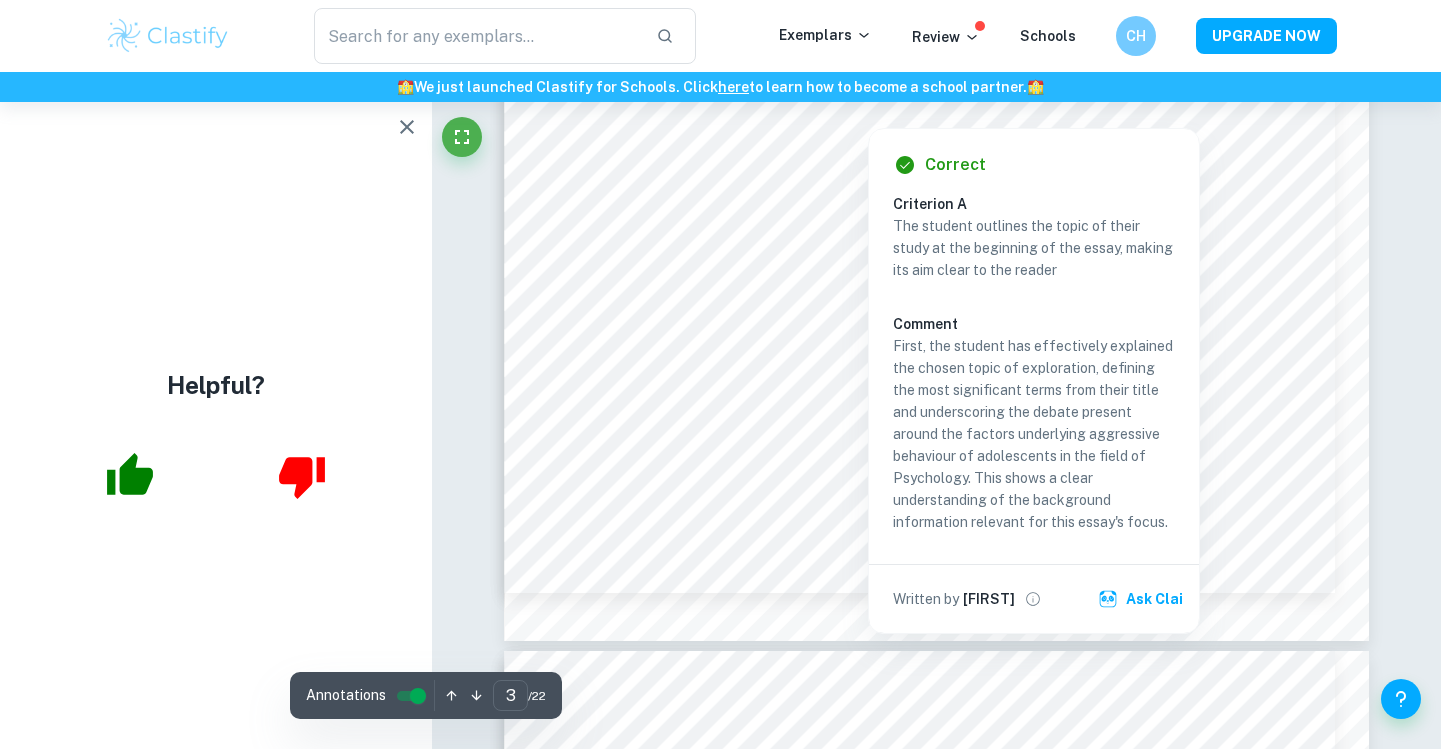 click on "Correct Criterion D Comment Unlock access to all  examiner  comments with Clastify Premium Upgrade Now   Correct Criterion D Comment Unlock access to all  examiner  comments with Clastify Premium Upgrade Now   Correct Criterion D Comment Unlock access to all  examiner  comments with Clastify Premium Upgrade Now   Correct Criterion D Comment Unlock access to all  examiner  comments with Clastify Premium Upgrade Now   Correct Criterion D Comment Unlock access to all  examiner  comments with Clastify Premium Upgrade Now   Correct Criterion D Comment Unlock access to all  examiner  comments with Clastify Premium Upgrade Now   Correct Criterion D Comment Unlock access to all  examiner  comments with Clastify Premium Upgrade Now   Correct Criterion B The student states any technical or subject-specific terms alongside a clear explanation, demonstrating their knowledge and understanding of the topic Comment Written by Milena Ask Clai Correct Criterion A Comment Written by Milena Ask Clai Correct Criterion A Comment" at bounding box center (936, 10422) 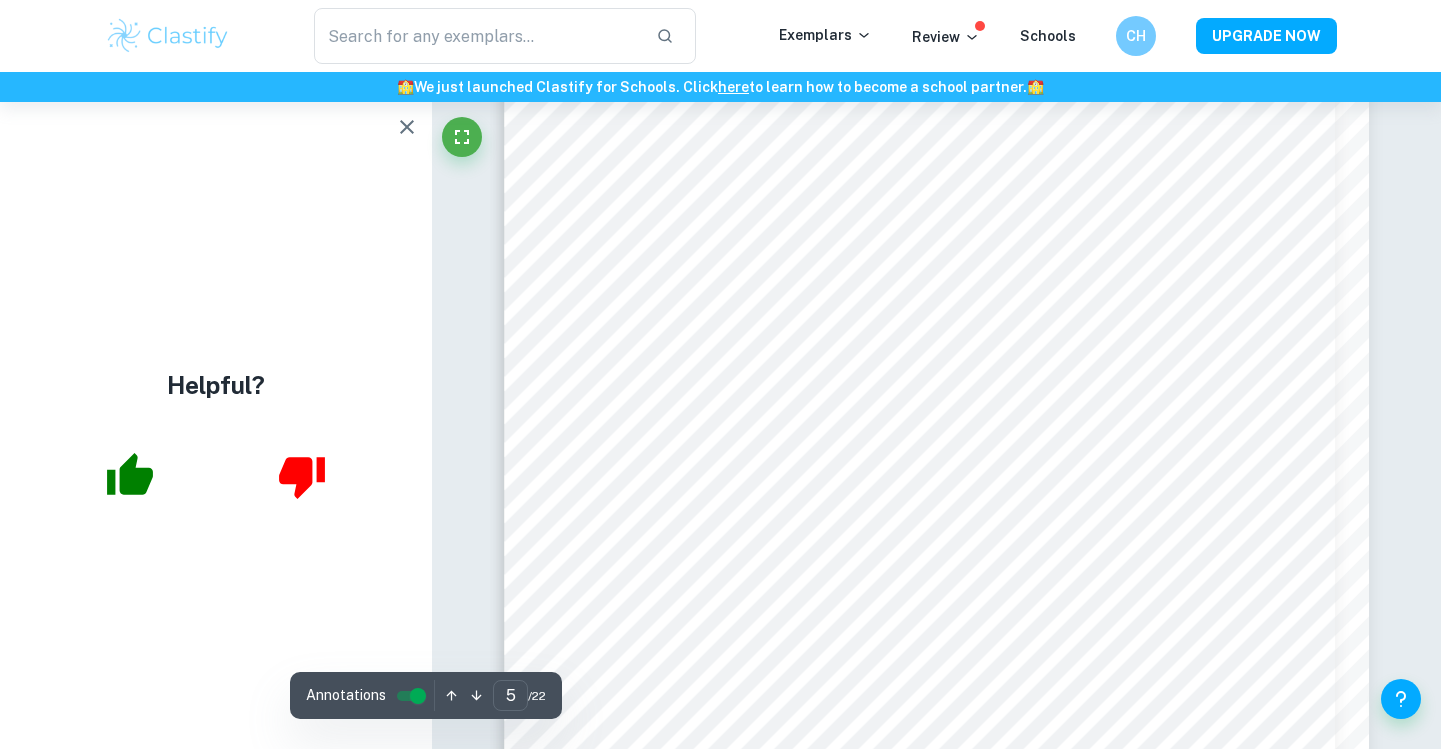 scroll, scrollTop: 5699, scrollLeft: 0, axis: vertical 